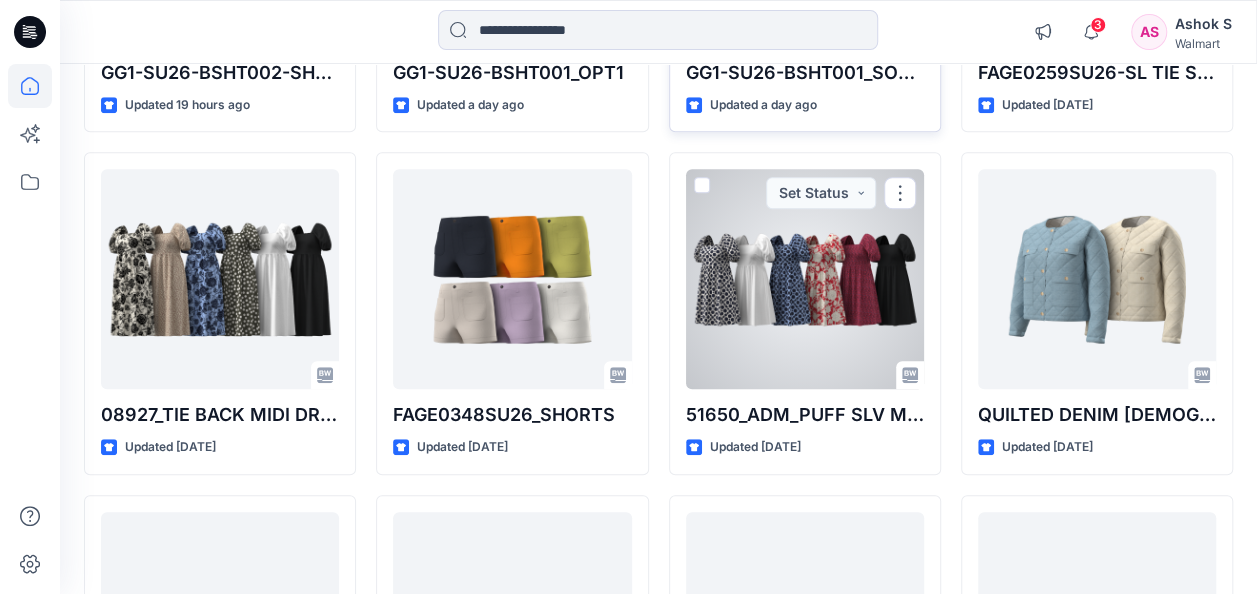 scroll, scrollTop: 462, scrollLeft: 0, axis: vertical 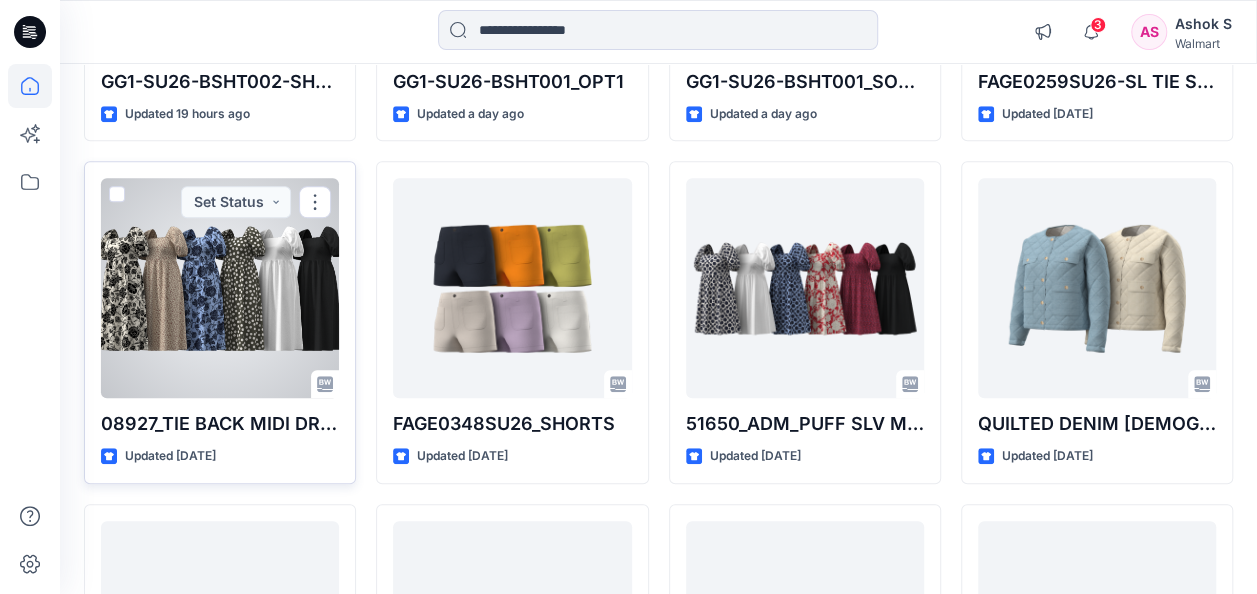 click at bounding box center (220, 288) 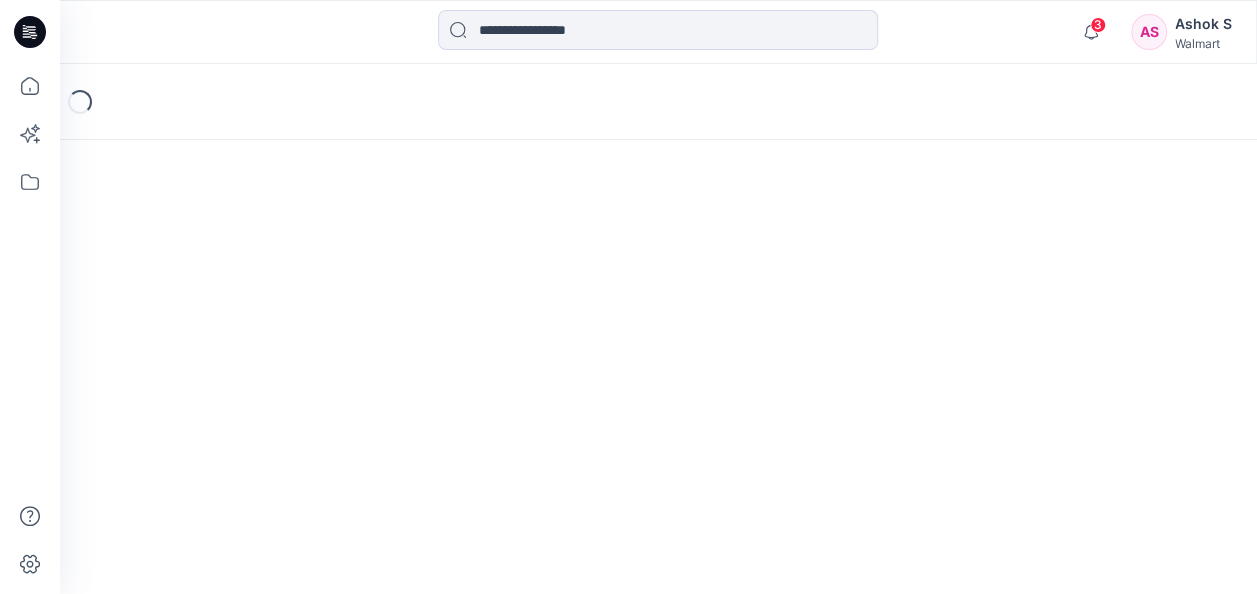 scroll, scrollTop: 0, scrollLeft: 0, axis: both 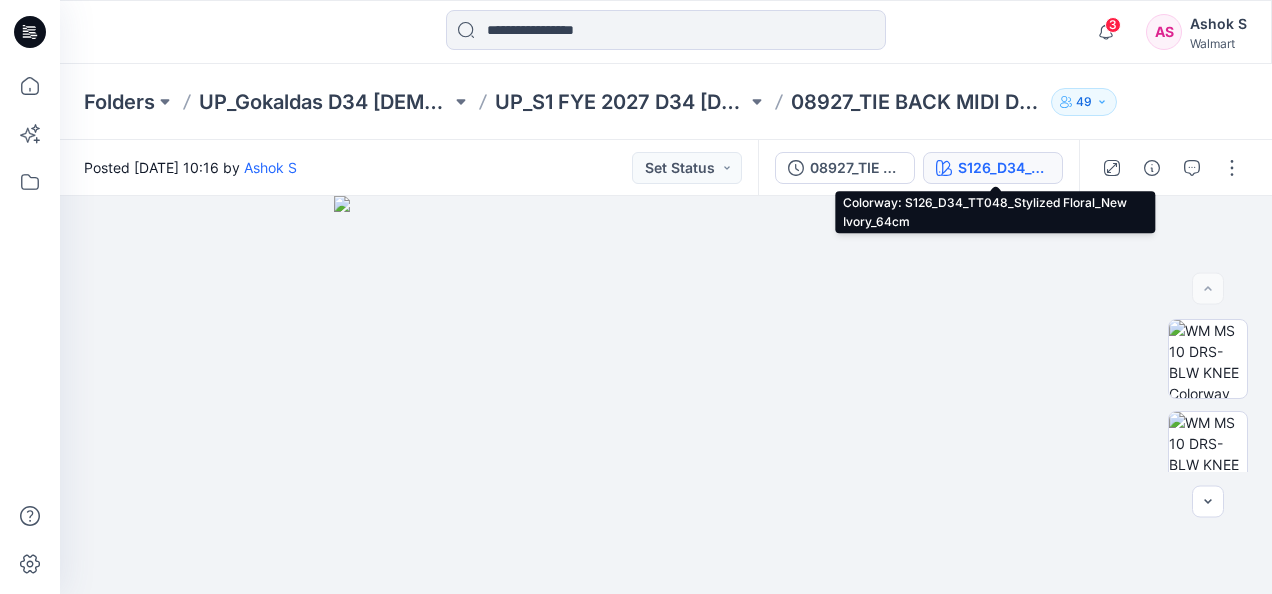 click on "S126_D34_TT048_Stylized Floral_New Ivory_64cm" at bounding box center (1004, 168) 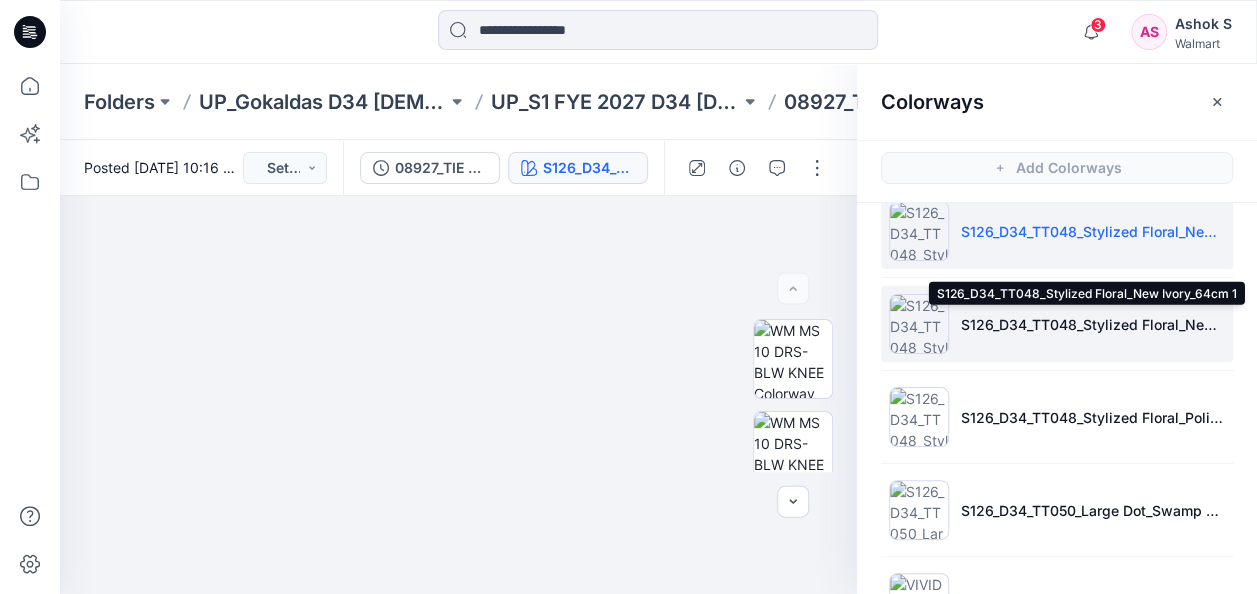 scroll, scrollTop: 0, scrollLeft: 0, axis: both 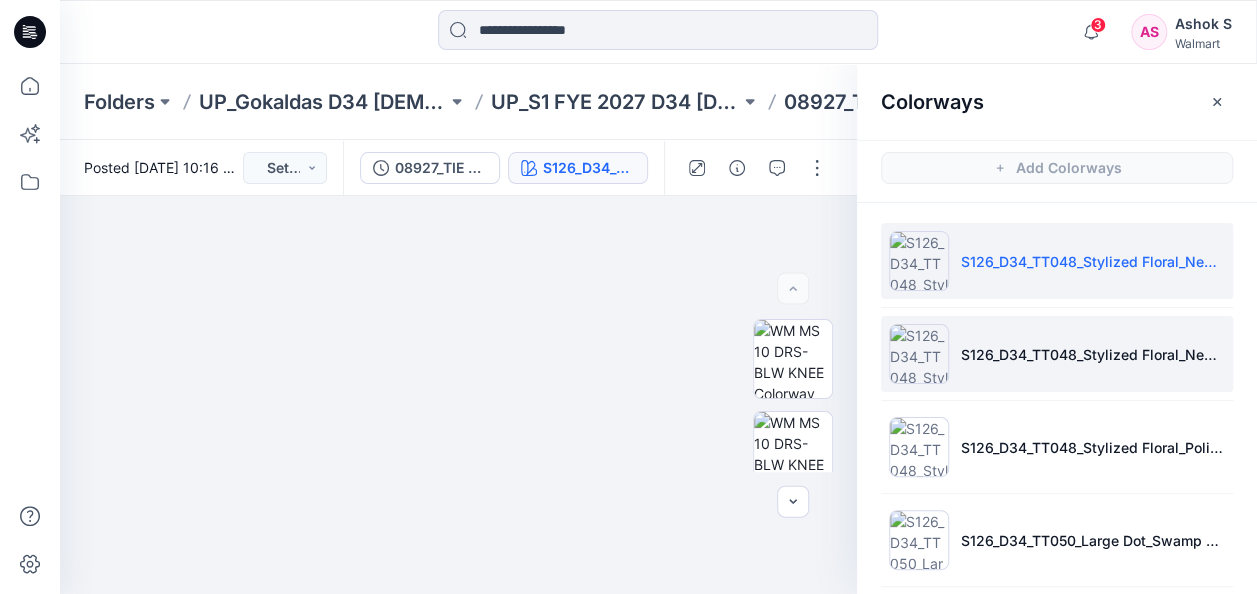 type 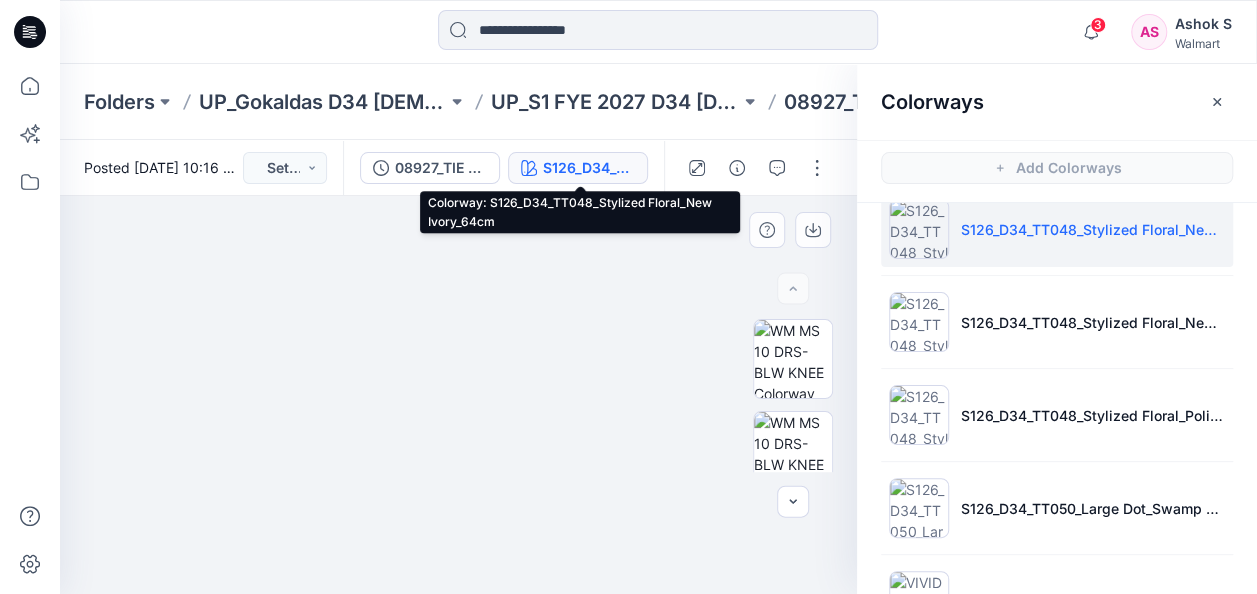scroll, scrollTop: 29, scrollLeft: 0, axis: vertical 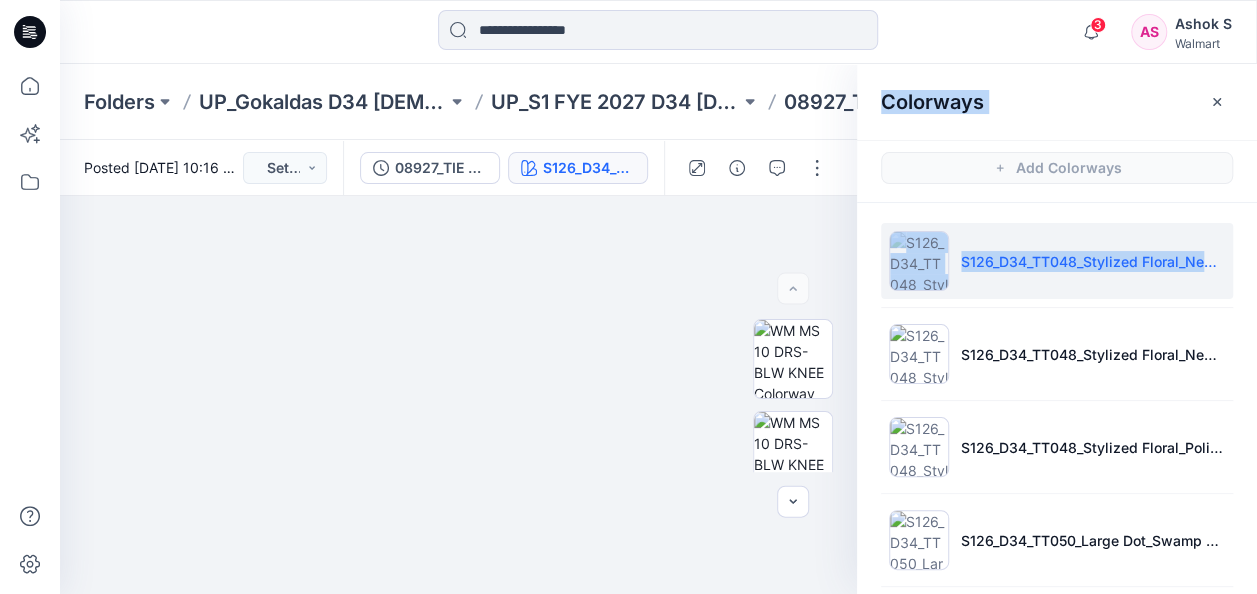 drag, startPoint x: 1251, startPoint y: 244, endPoint x: 1262, endPoint y: 296, distance: 53.15073 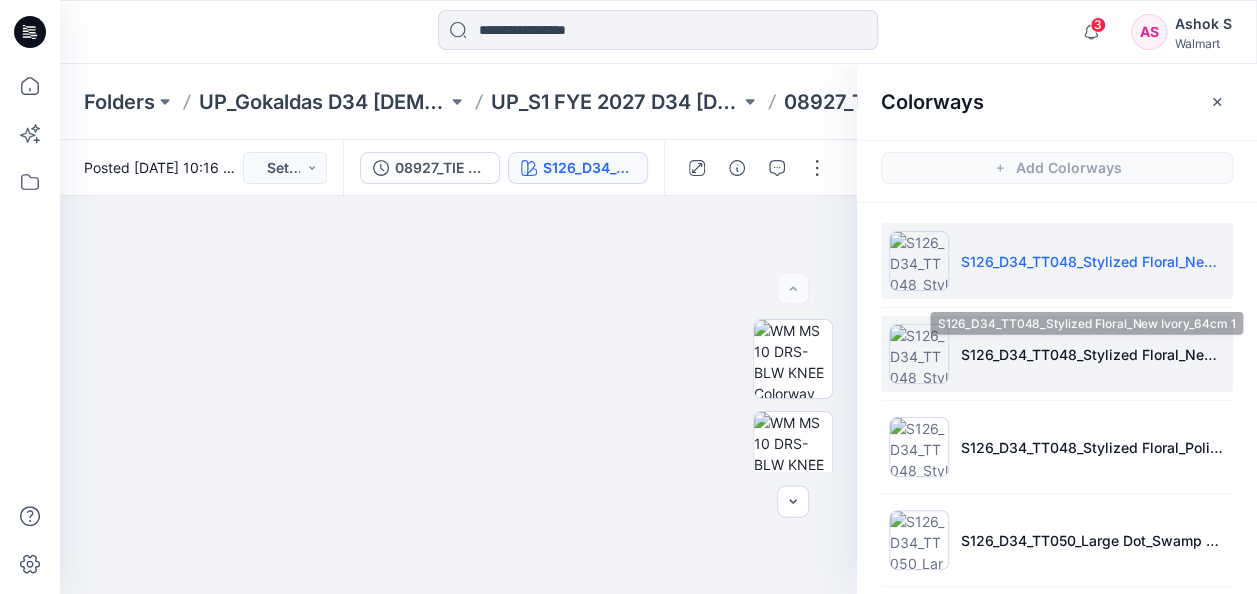 drag, startPoint x: 1262, startPoint y: 296, endPoint x: 1143, endPoint y: 356, distance: 133.2704 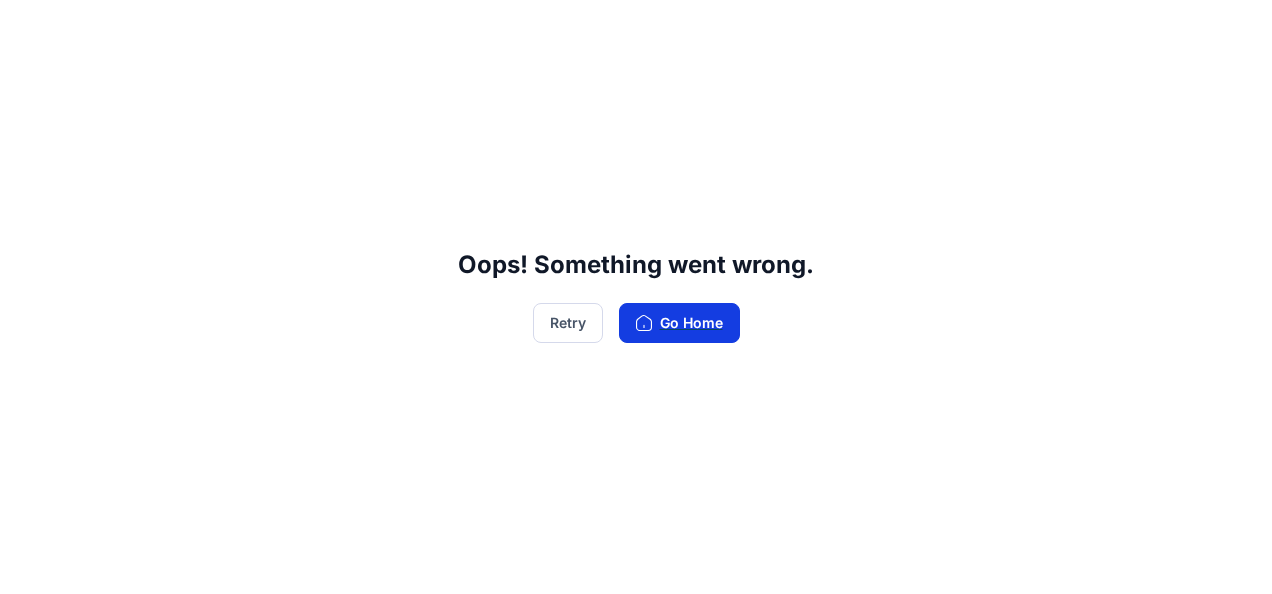 click on "Go Home" at bounding box center (679, 323) 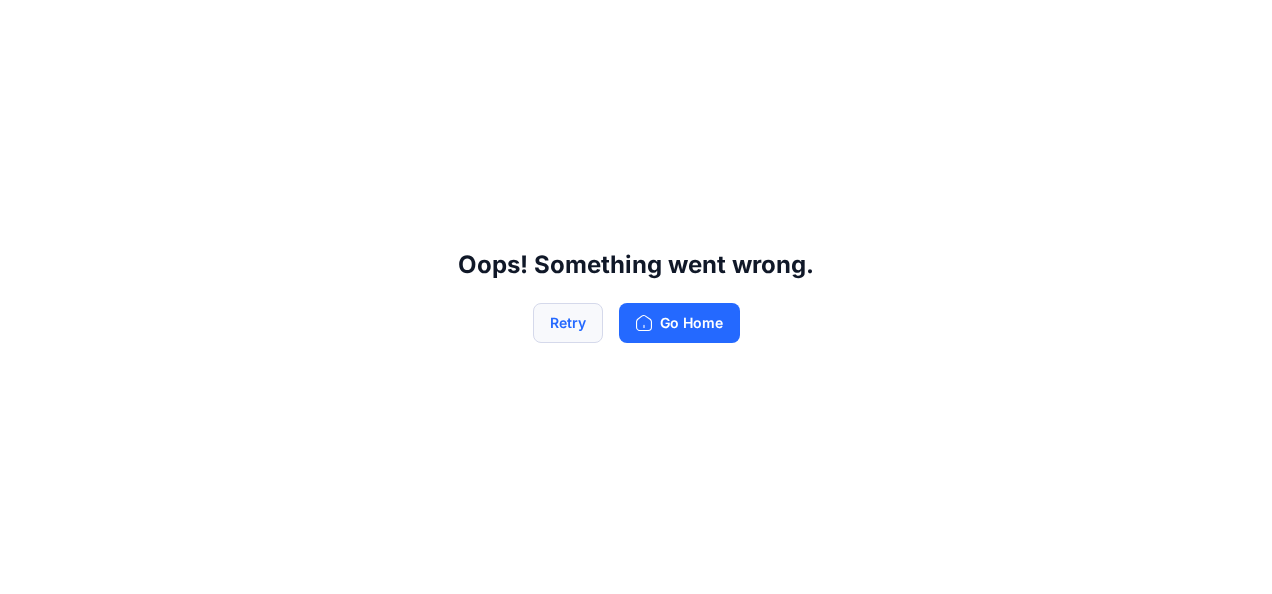 click on "Retry" at bounding box center [568, 323] 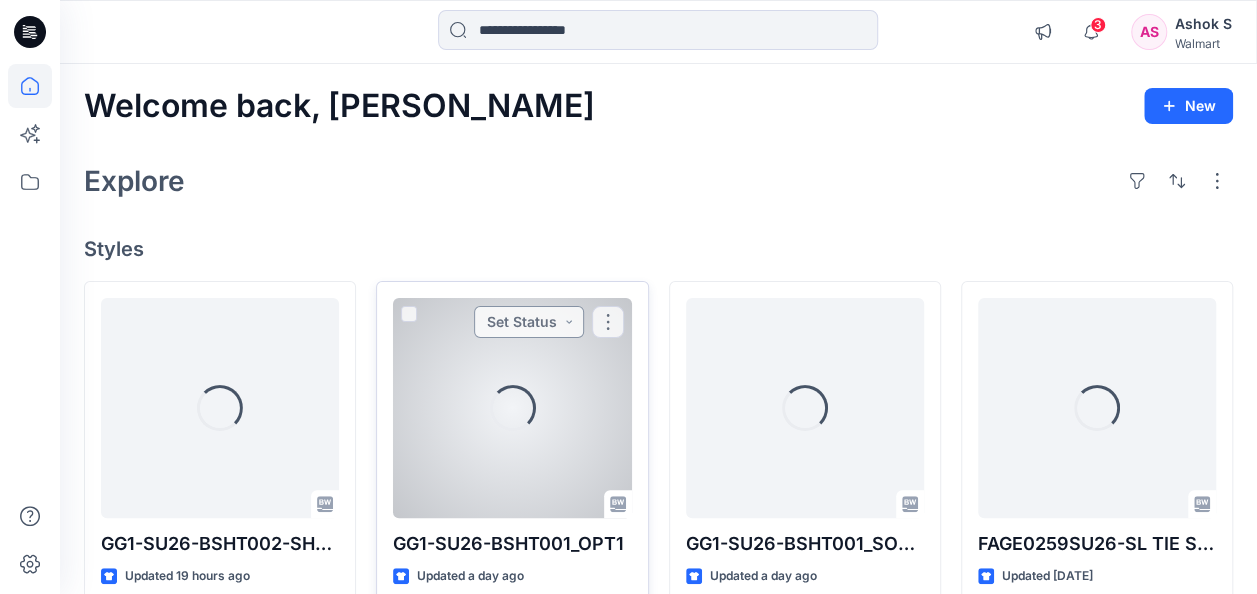 click on "Set Status" at bounding box center (529, 322) 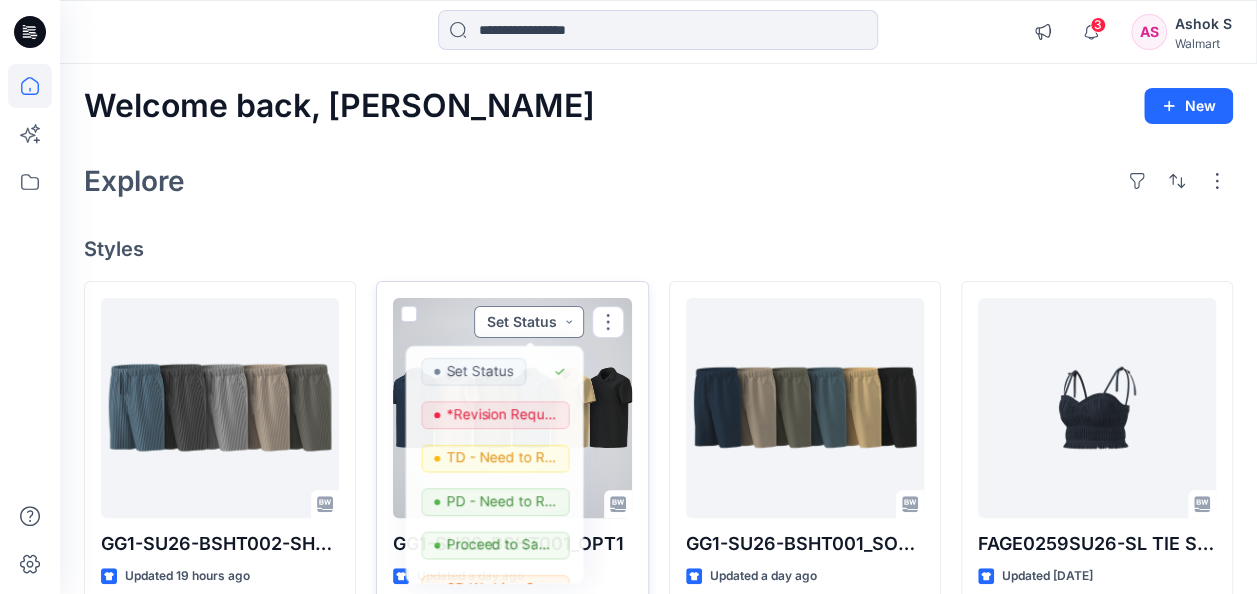 click on "Set Status" at bounding box center (529, 322) 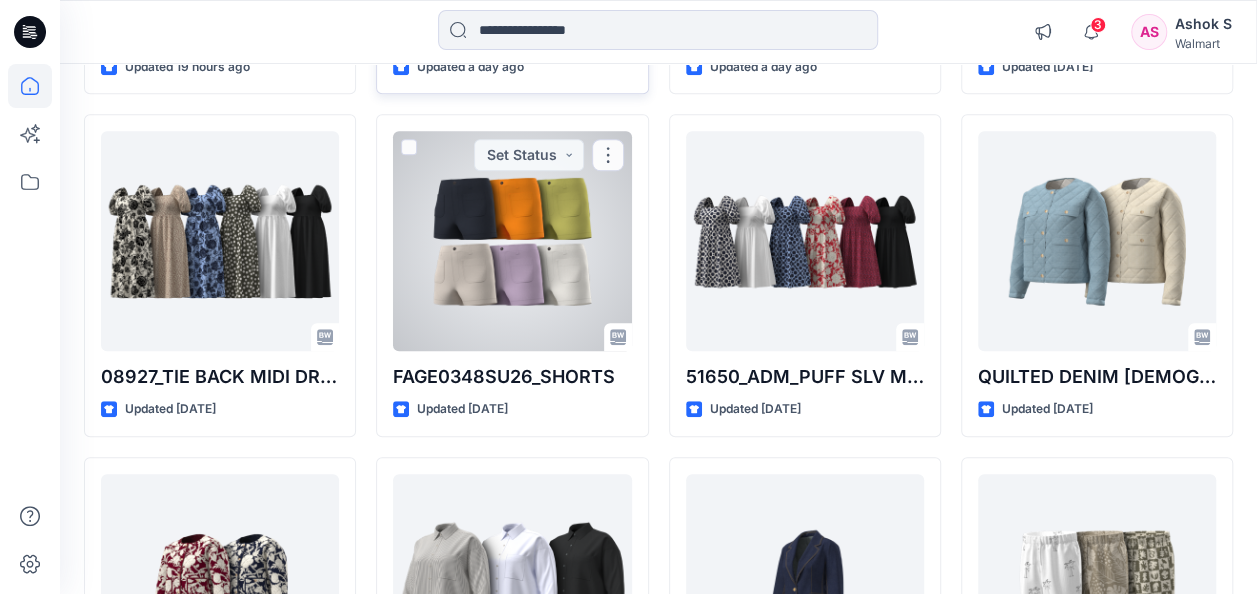 scroll, scrollTop: 511, scrollLeft: 0, axis: vertical 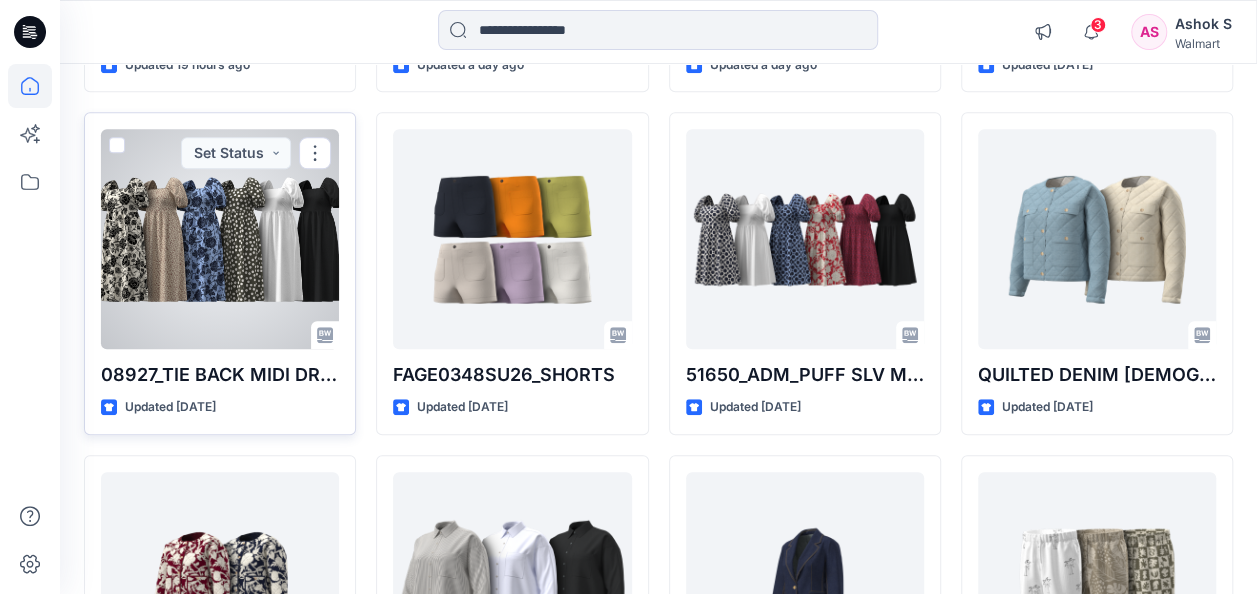click at bounding box center [220, 239] 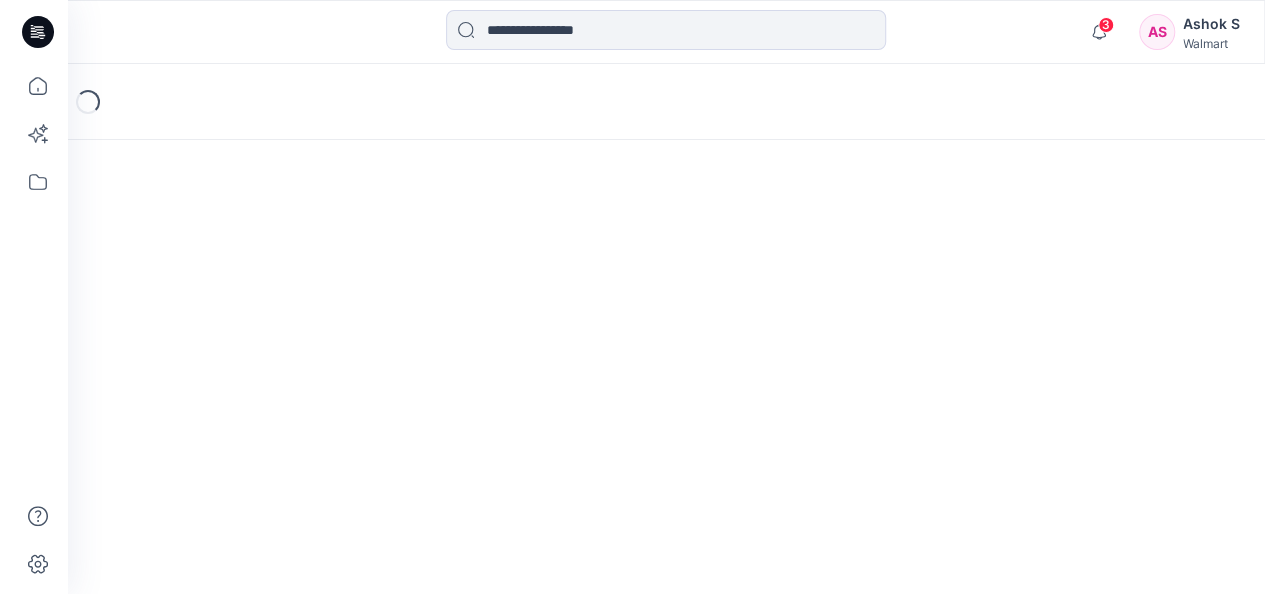 scroll, scrollTop: 0, scrollLeft: 0, axis: both 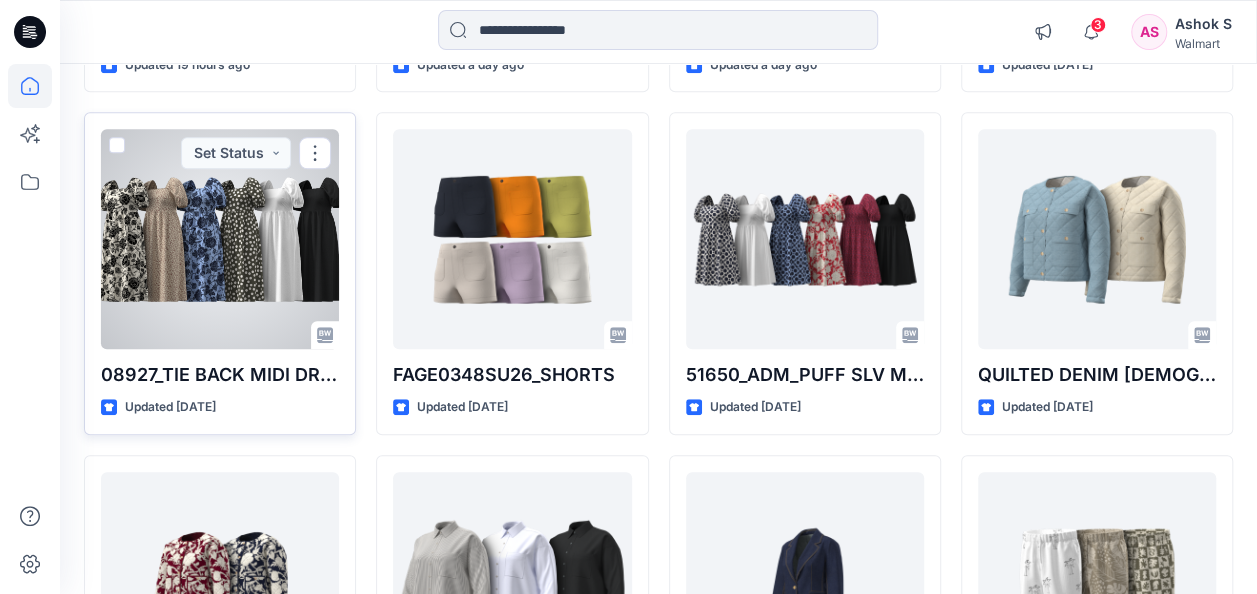 click at bounding box center (220, 239) 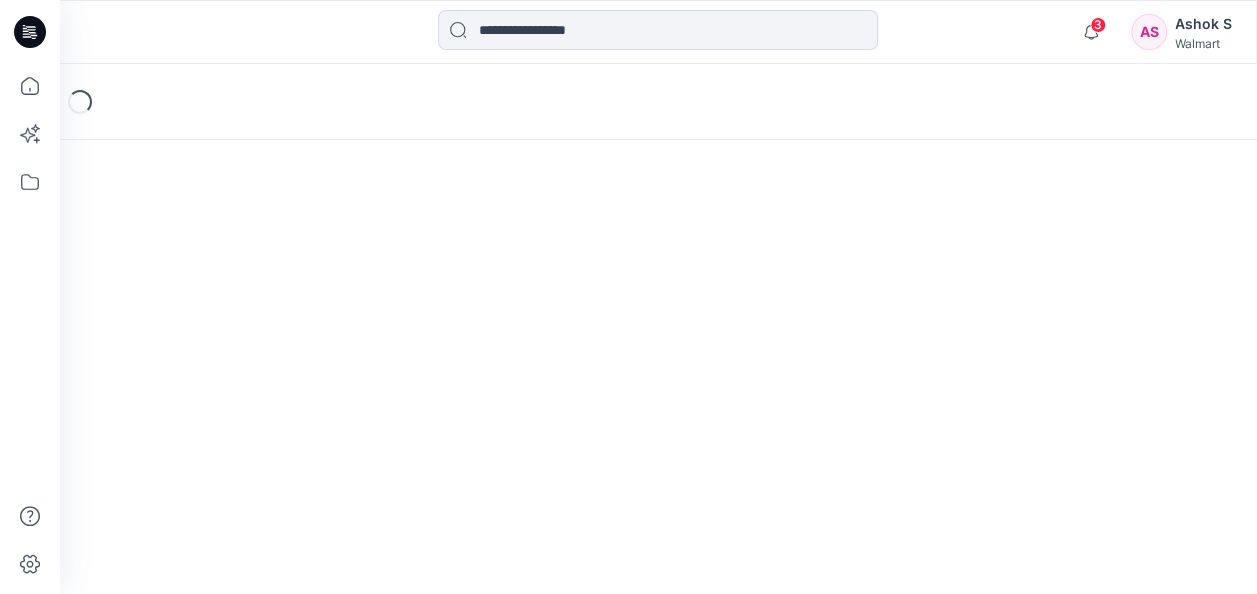 scroll, scrollTop: 0, scrollLeft: 0, axis: both 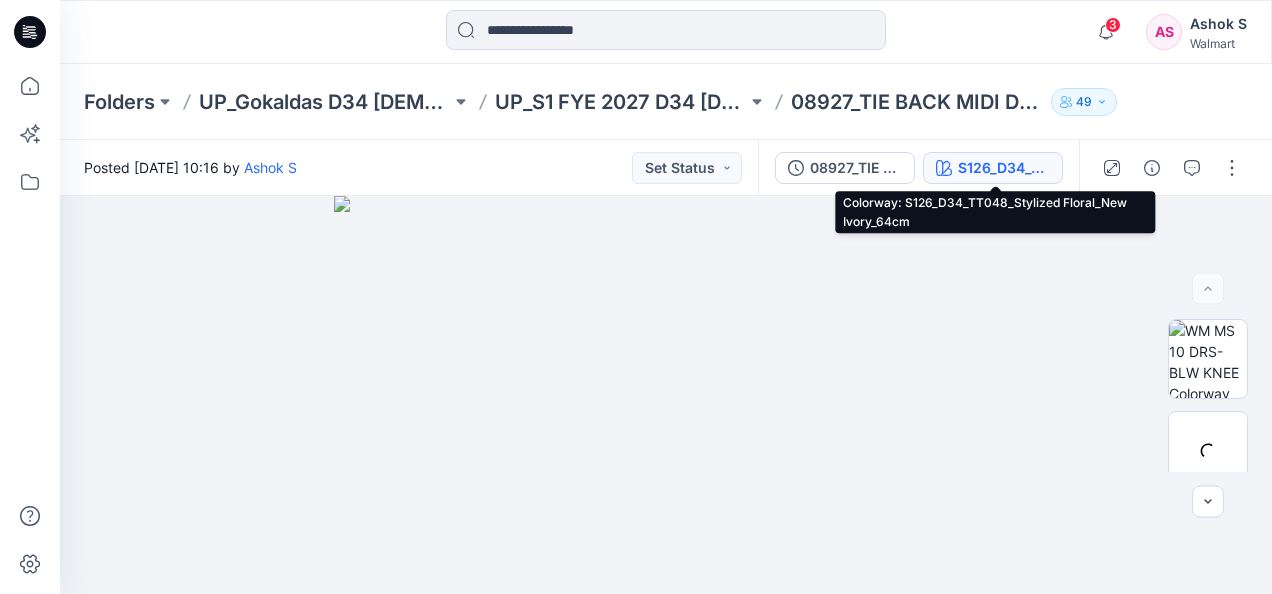 click on "S126_D34_TT048_Stylized Floral_New Ivory_64cm" at bounding box center [1004, 168] 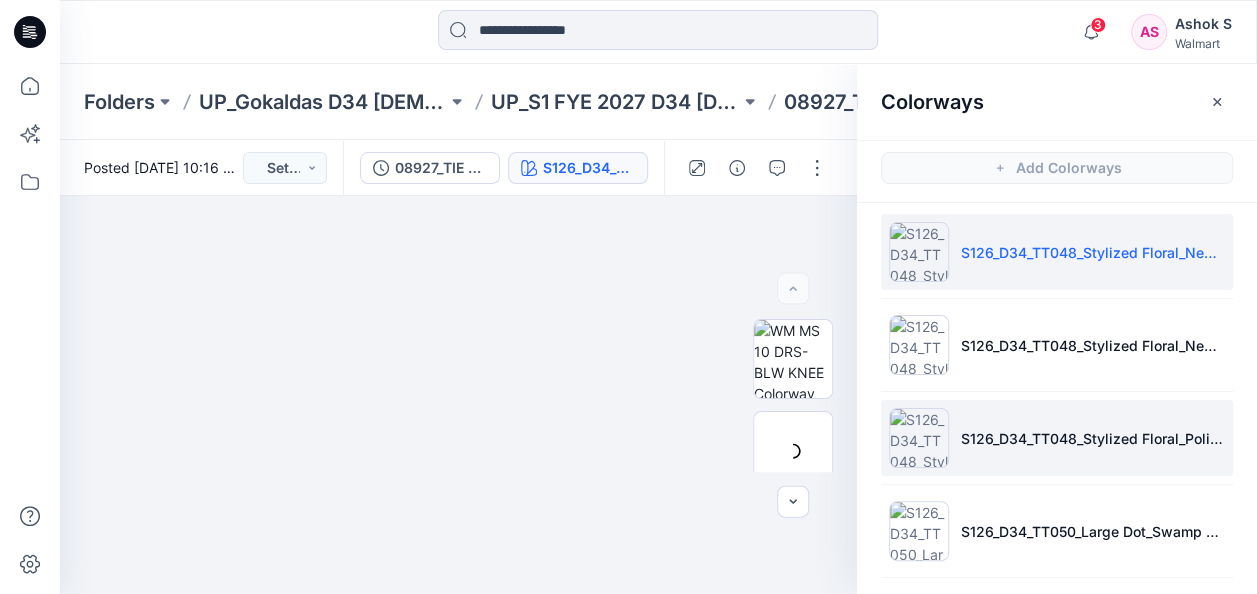 scroll, scrollTop: 0, scrollLeft: 0, axis: both 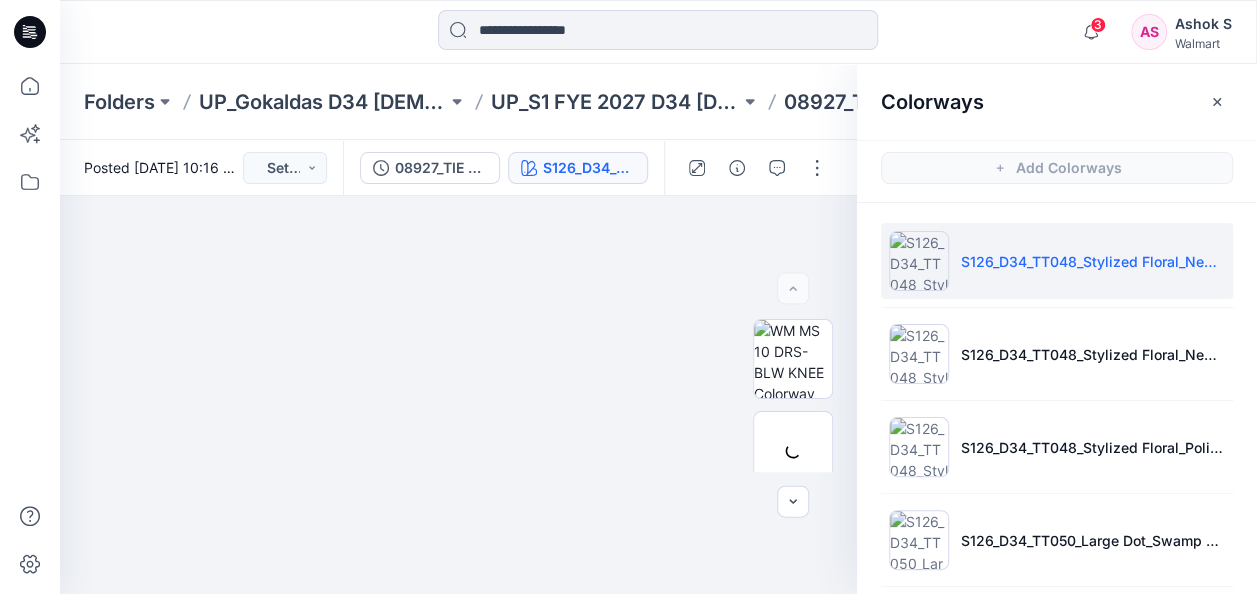 click on "S126_D34_TT048_Stylized Floral_New Ivory_64cm" at bounding box center [1057, 261] 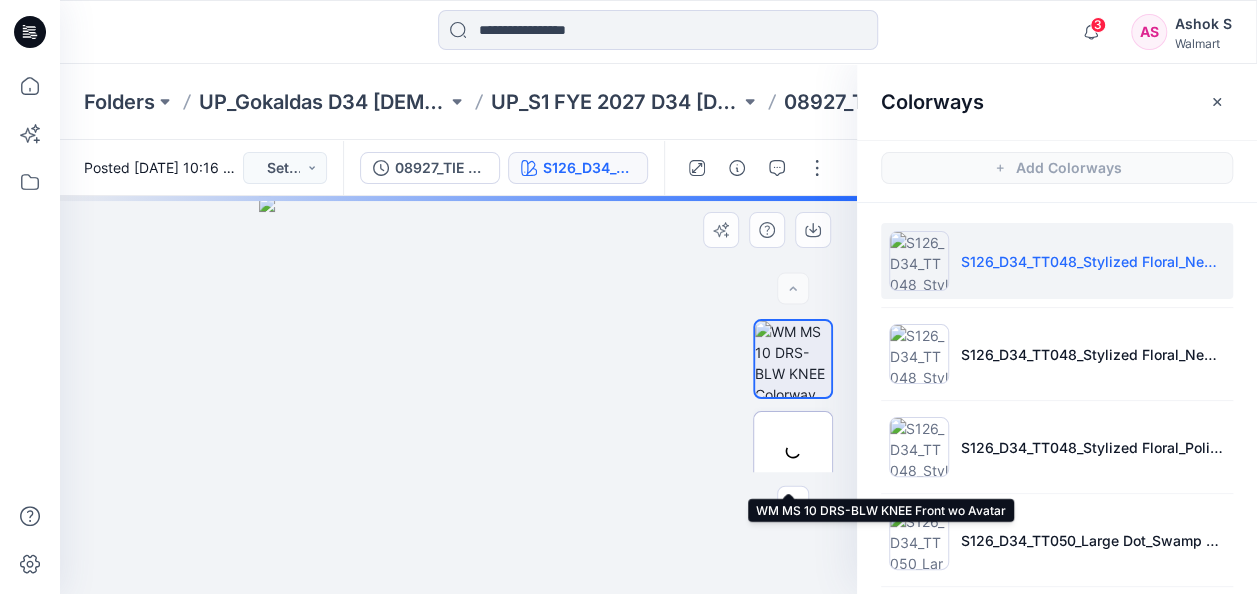 click at bounding box center (793, 451) 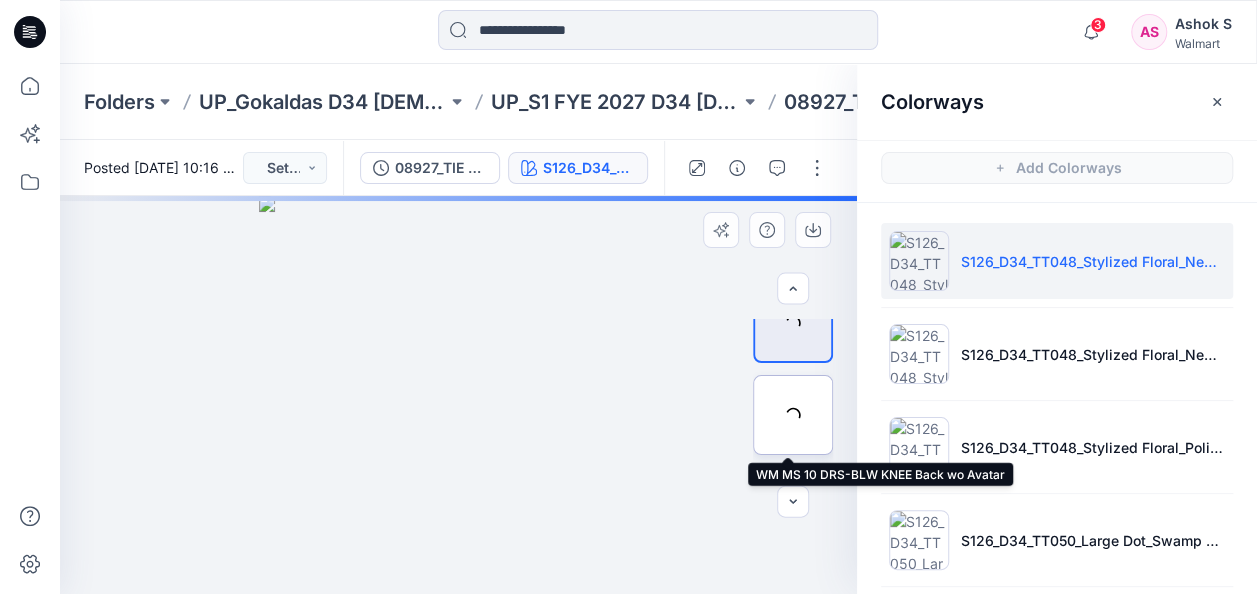scroll, scrollTop: 38, scrollLeft: 0, axis: vertical 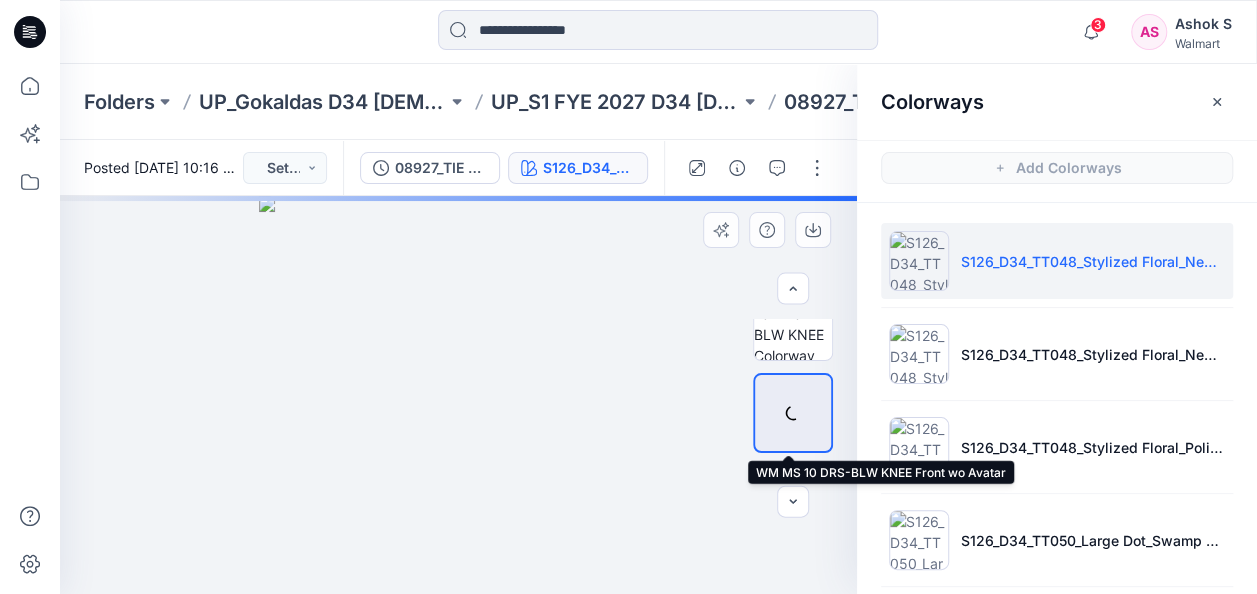 click at bounding box center [793, 413] 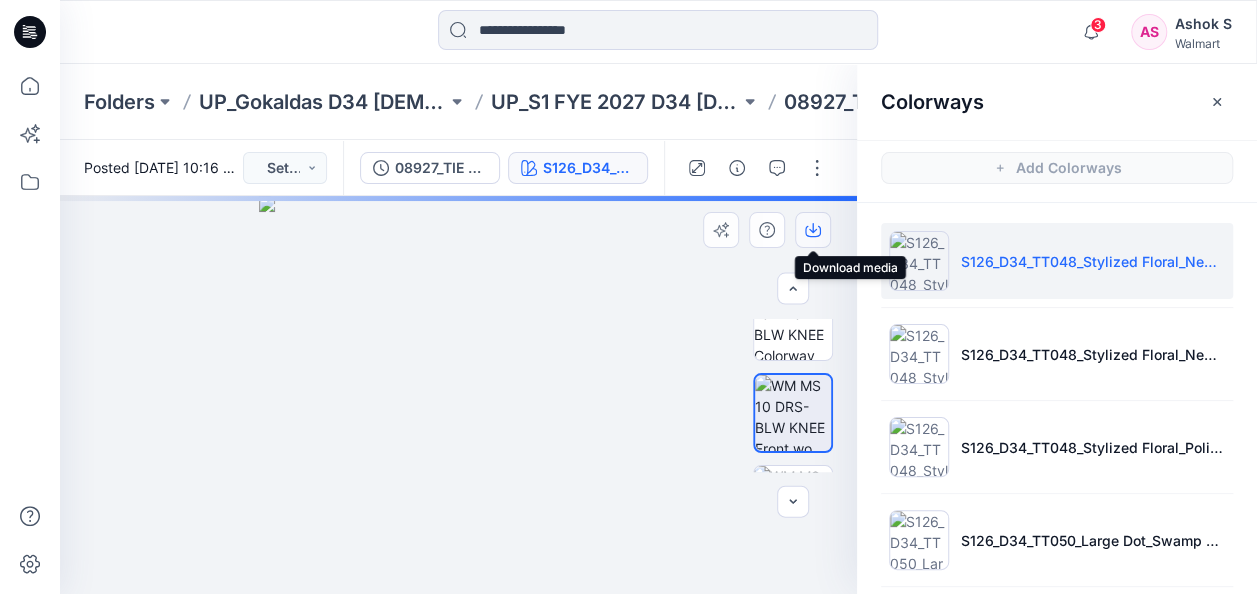 click 